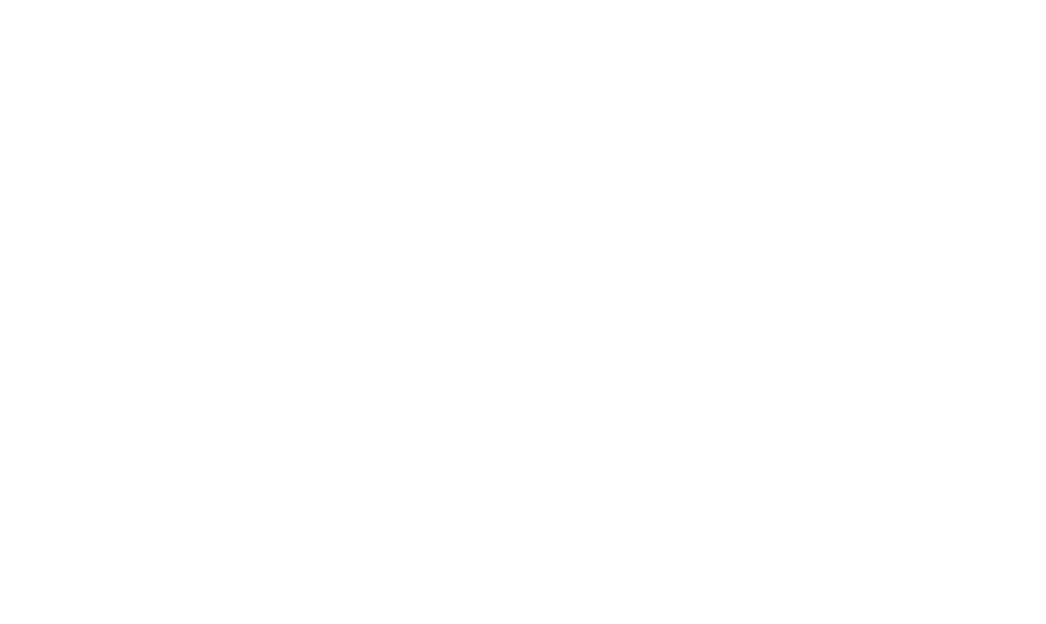 scroll, scrollTop: 0, scrollLeft: 0, axis: both 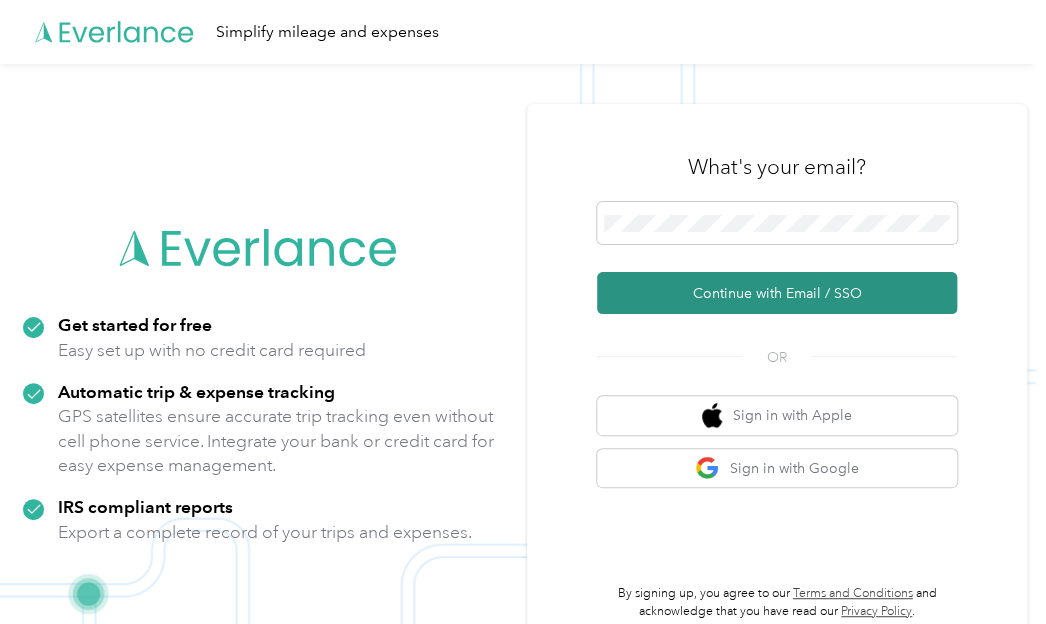 click on "Continue with Email / SSO" at bounding box center [777, 293] 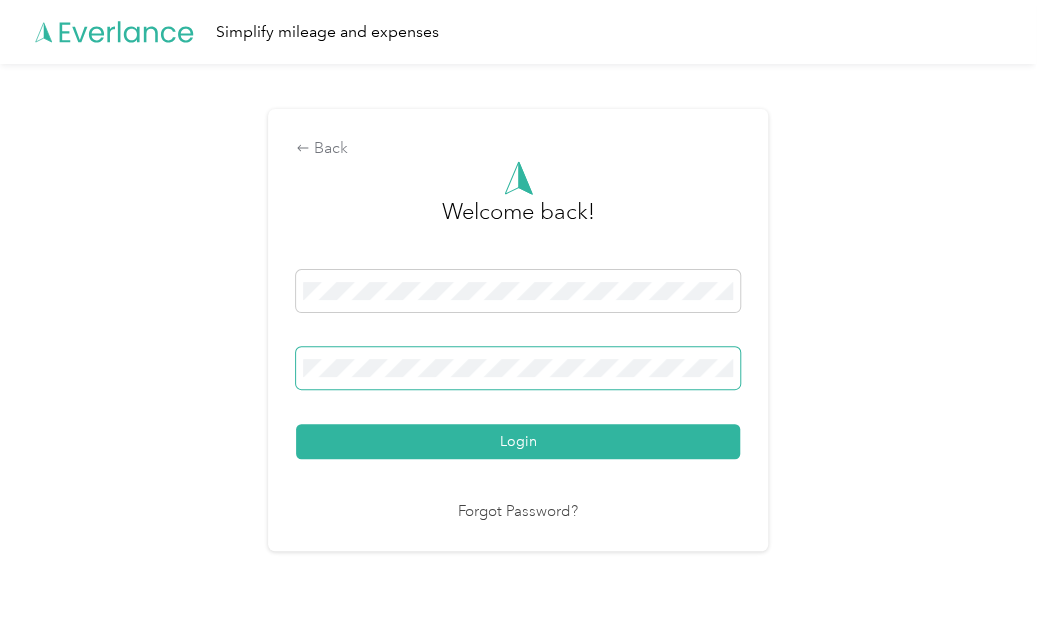 click at bounding box center (518, 368) 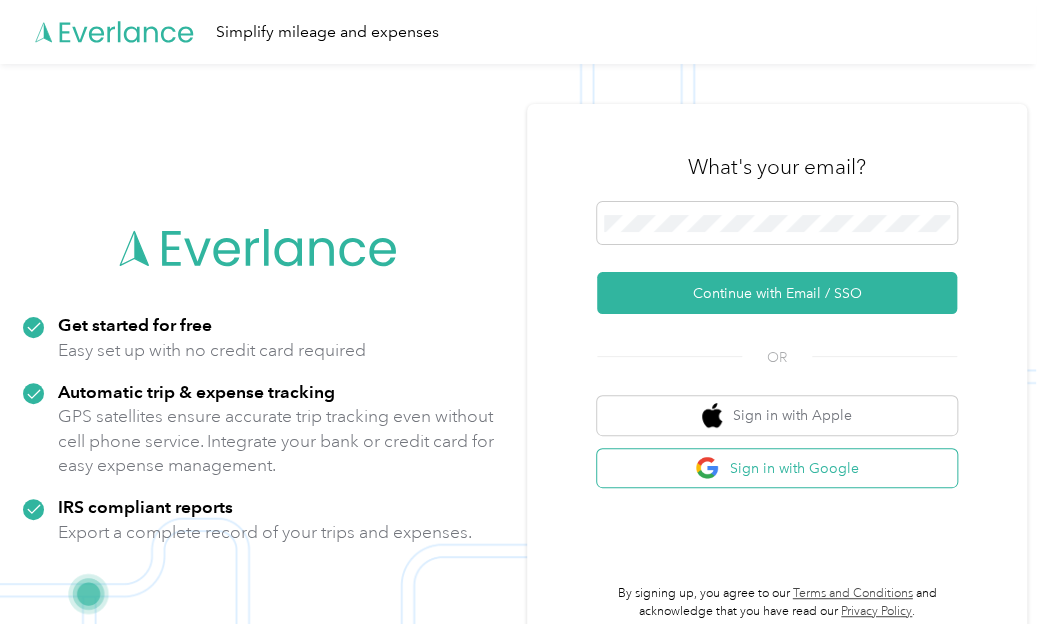 click on "Sign in with Google" at bounding box center [777, 468] 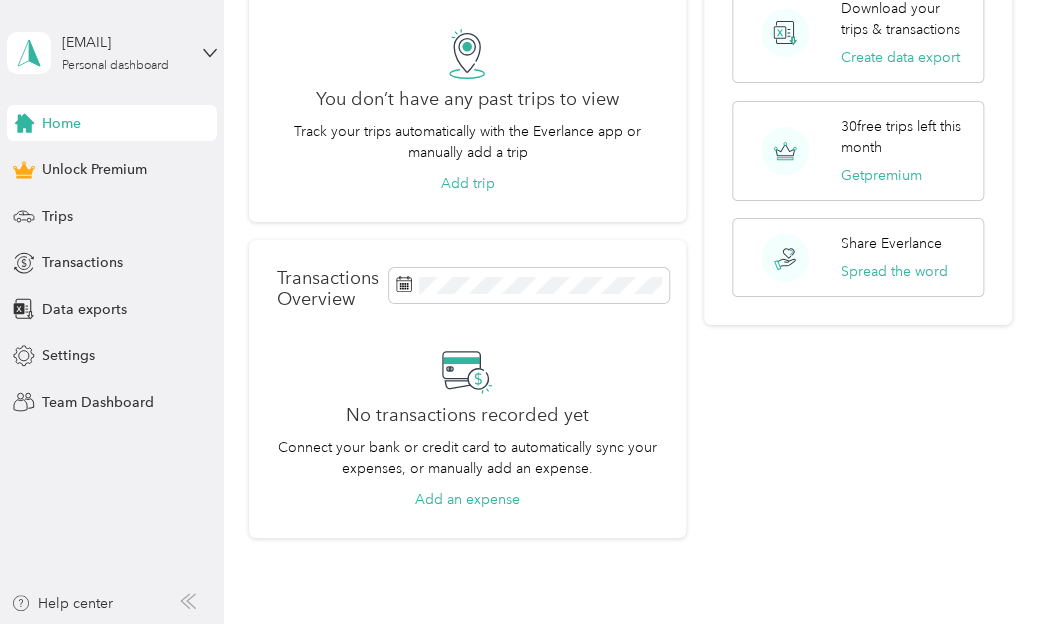 scroll, scrollTop: 200, scrollLeft: 0, axis: vertical 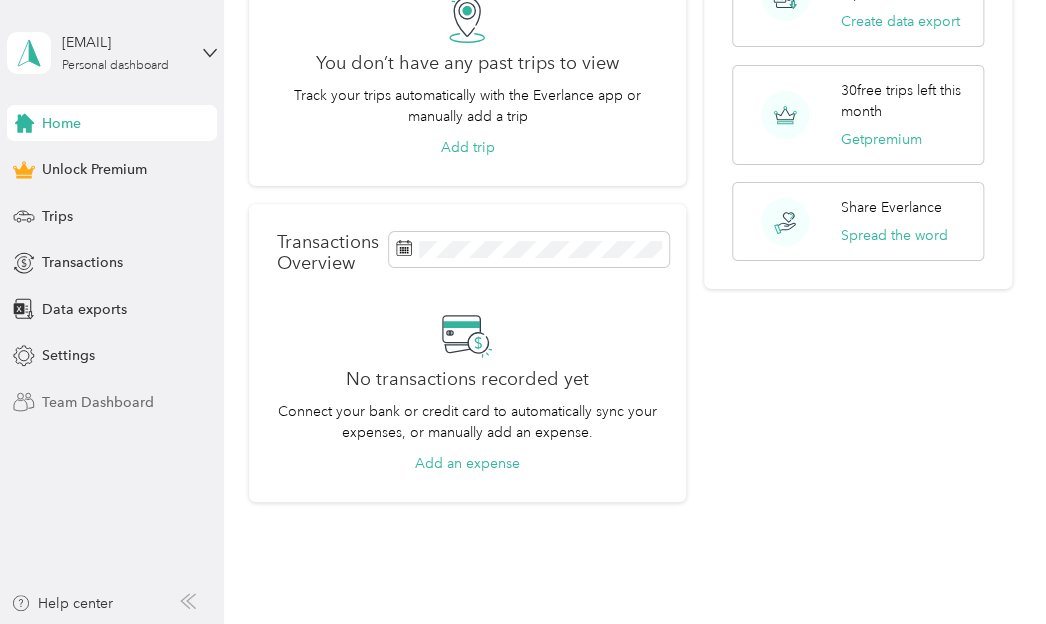 click on "Team Dashboard" at bounding box center (98, 402) 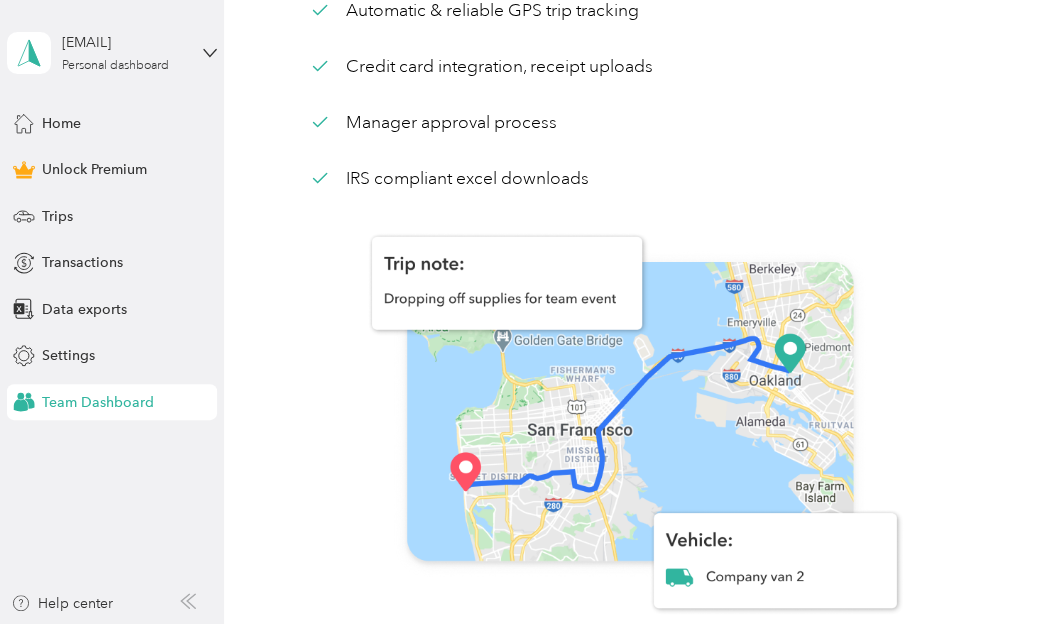 scroll, scrollTop: 0, scrollLeft: 0, axis: both 